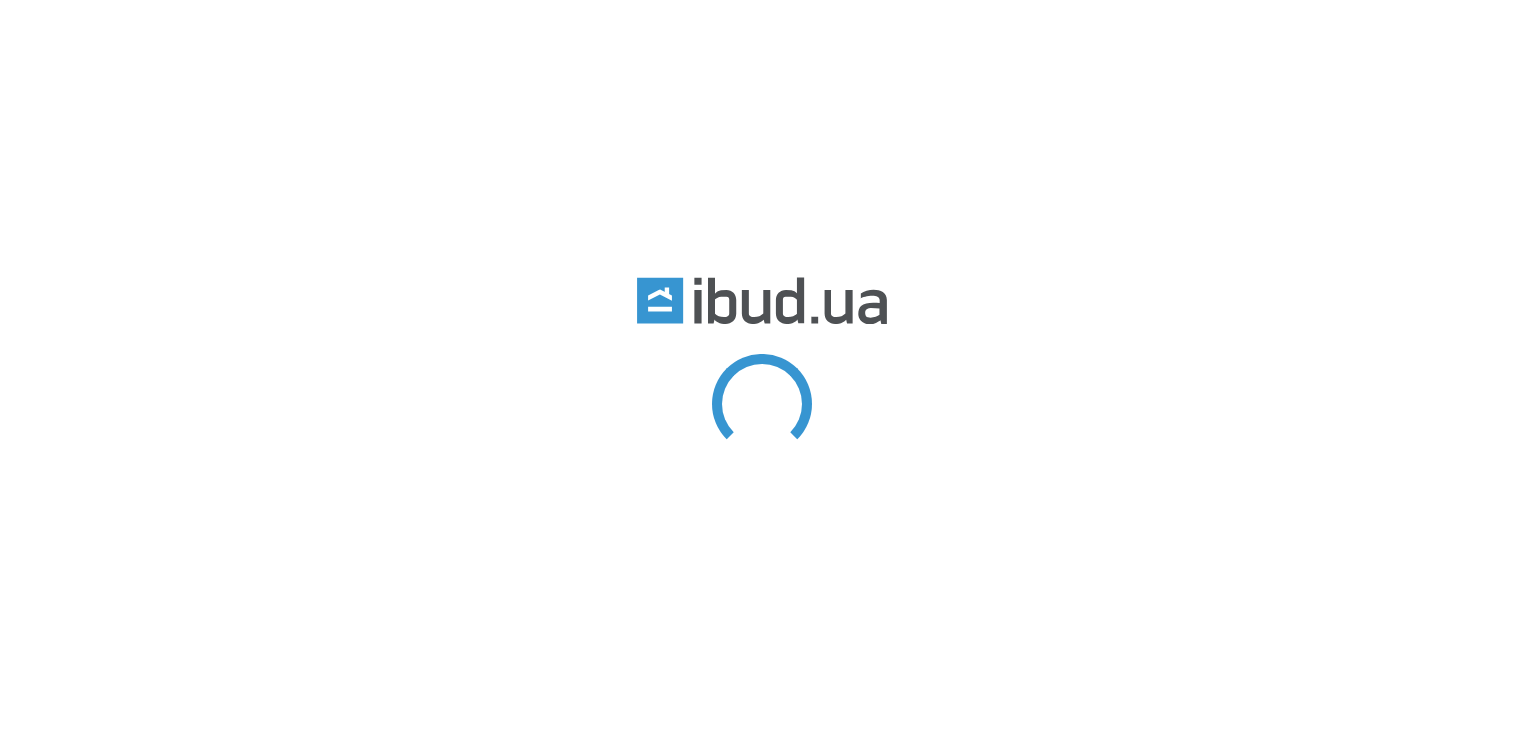 scroll, scrollTop: 0, scrollLeft: 0, axis: both 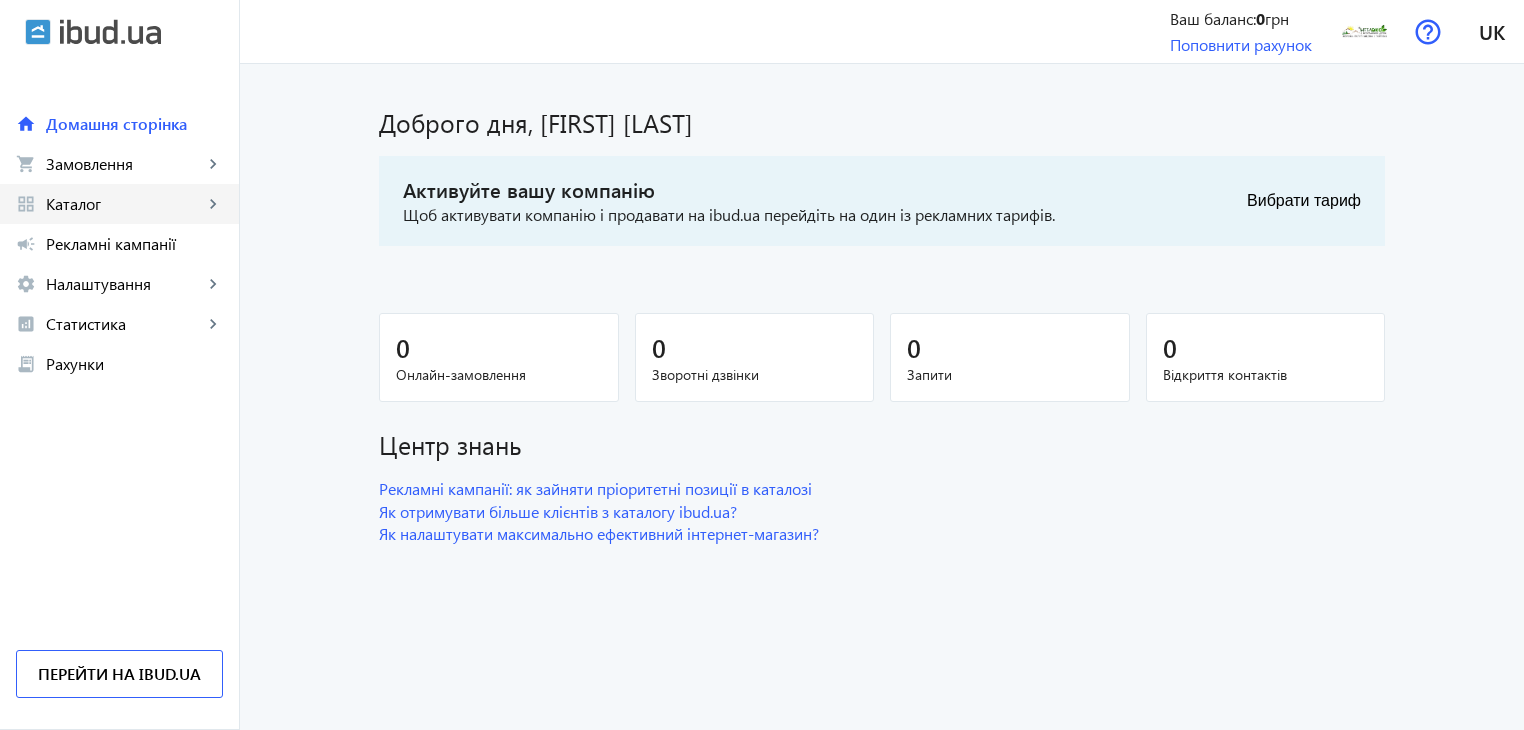 click on "Каталог" 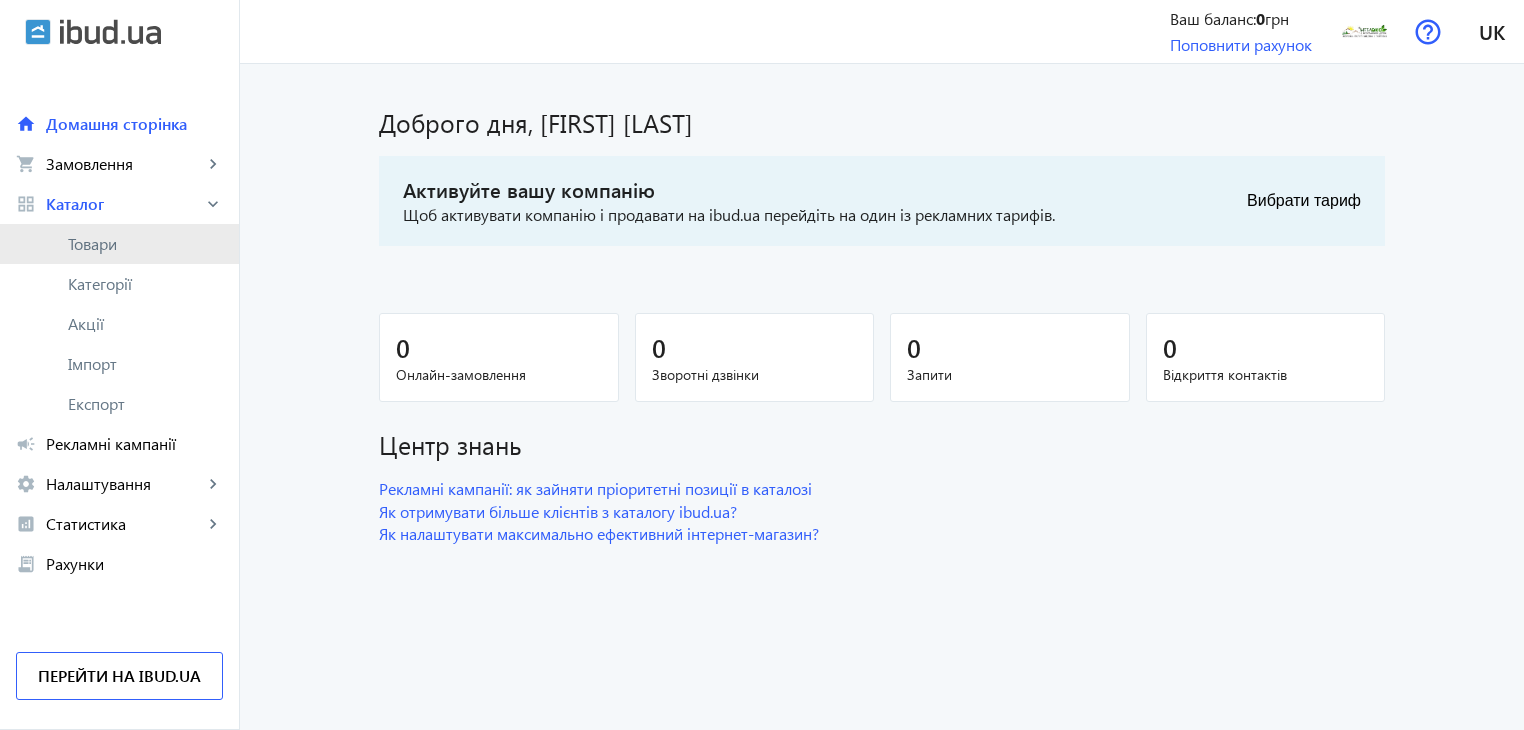 click on "Товари" 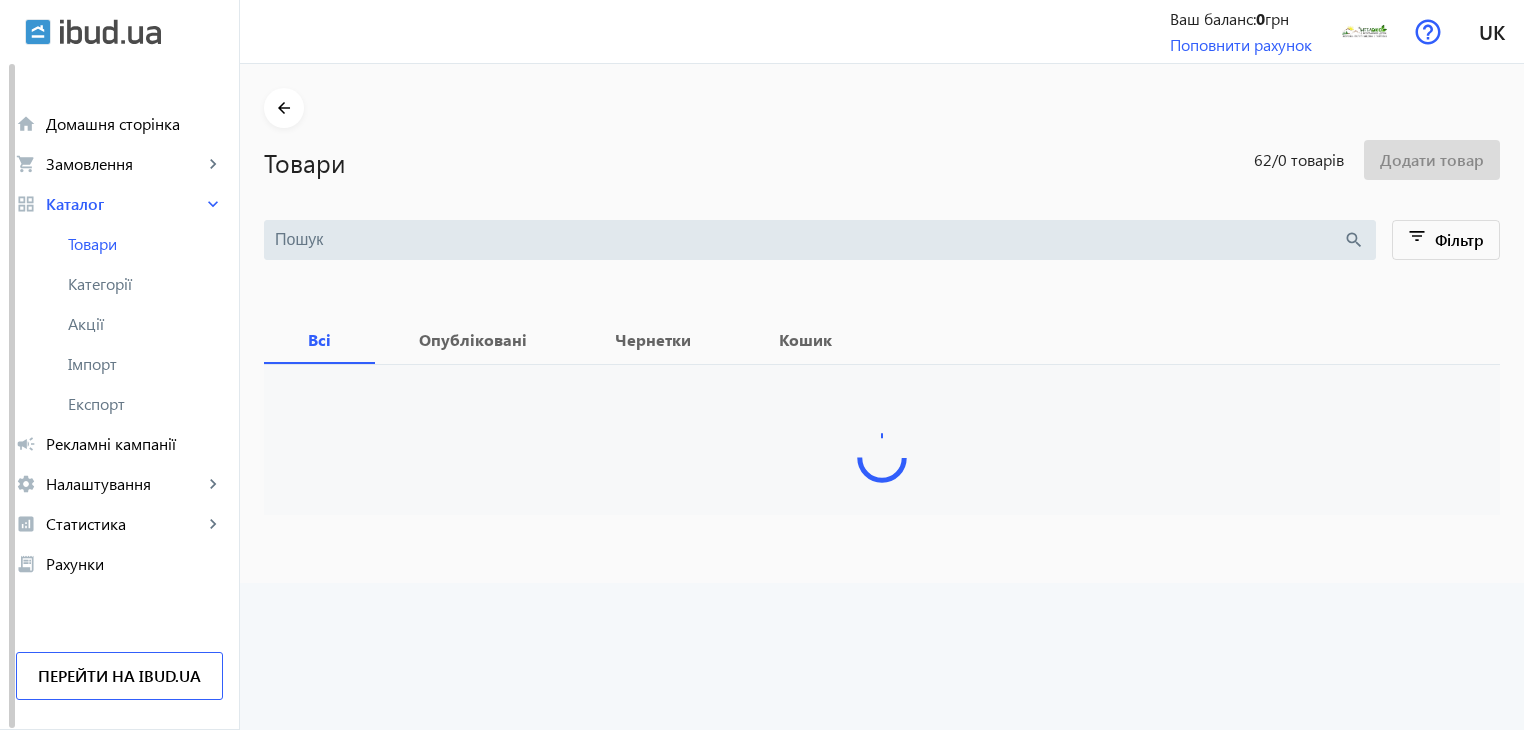 type 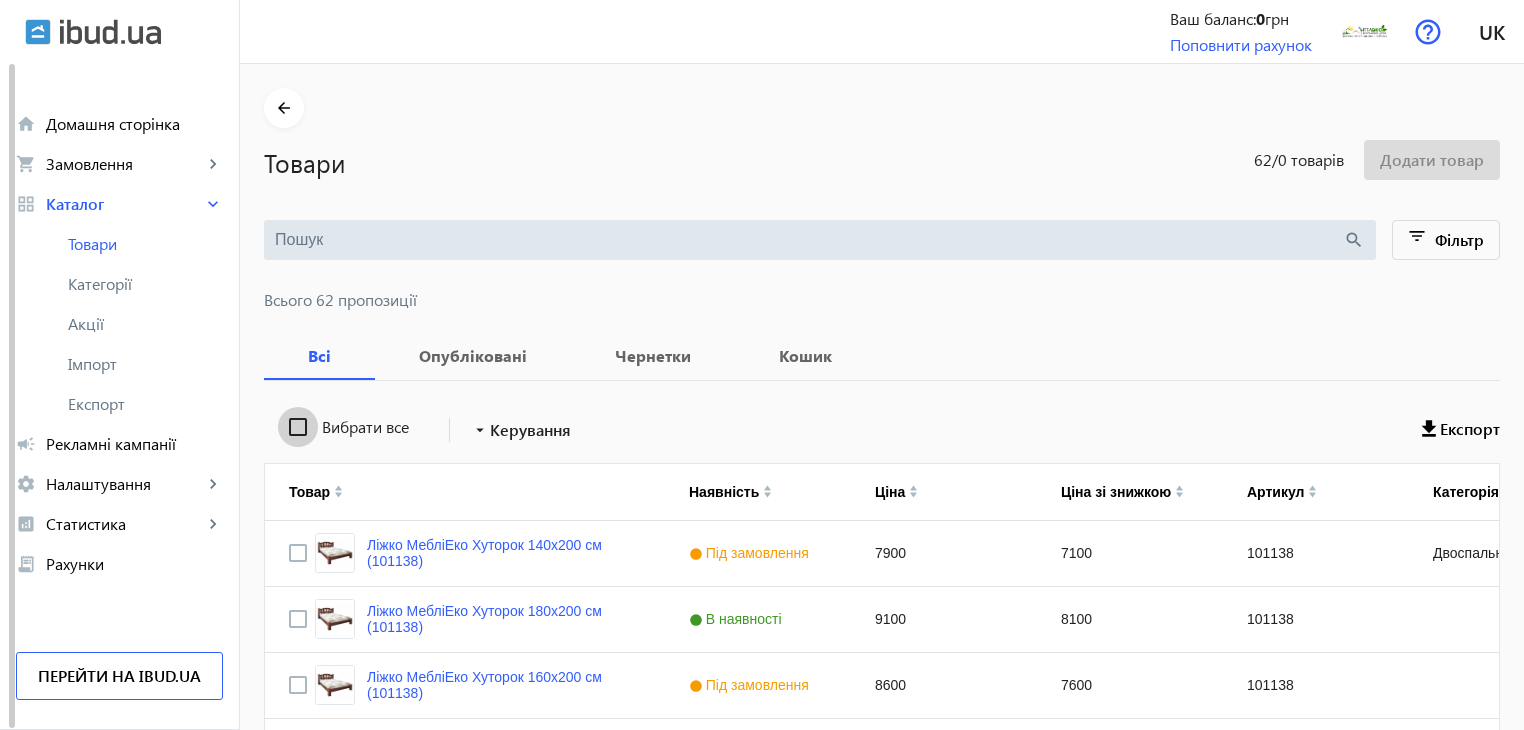 click on "Вибрати все" at bounding box center [298, 427] 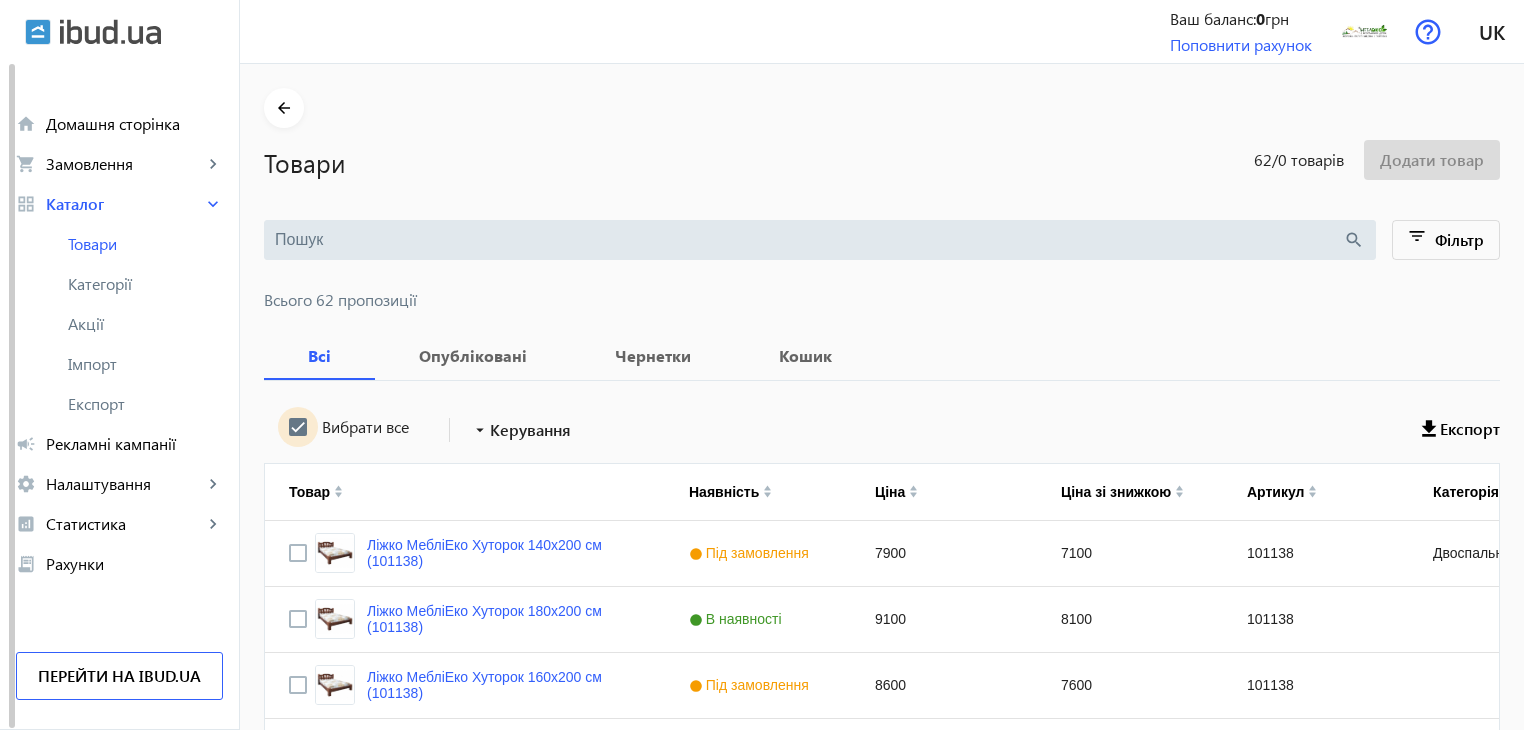 checkbox on "true" 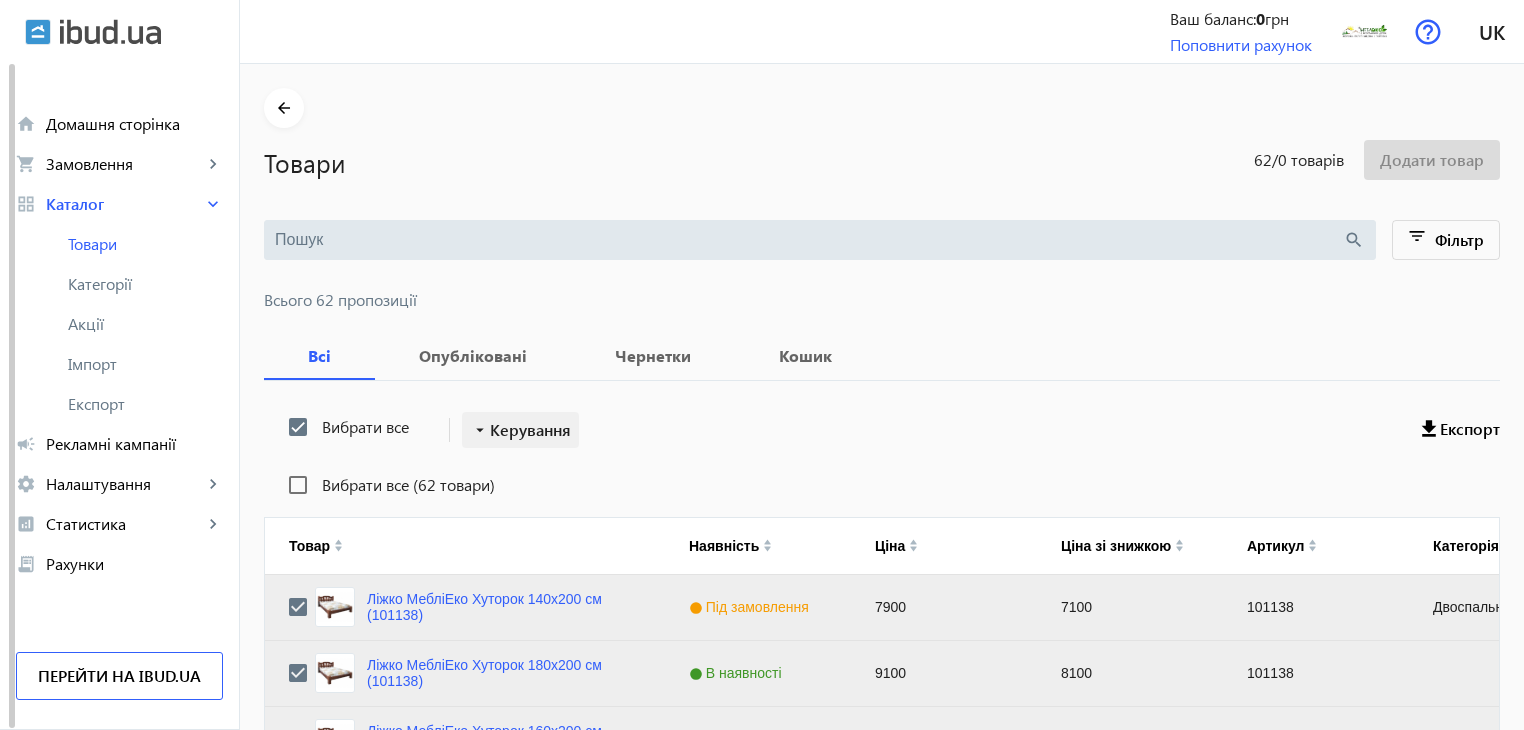 click on "Керування" 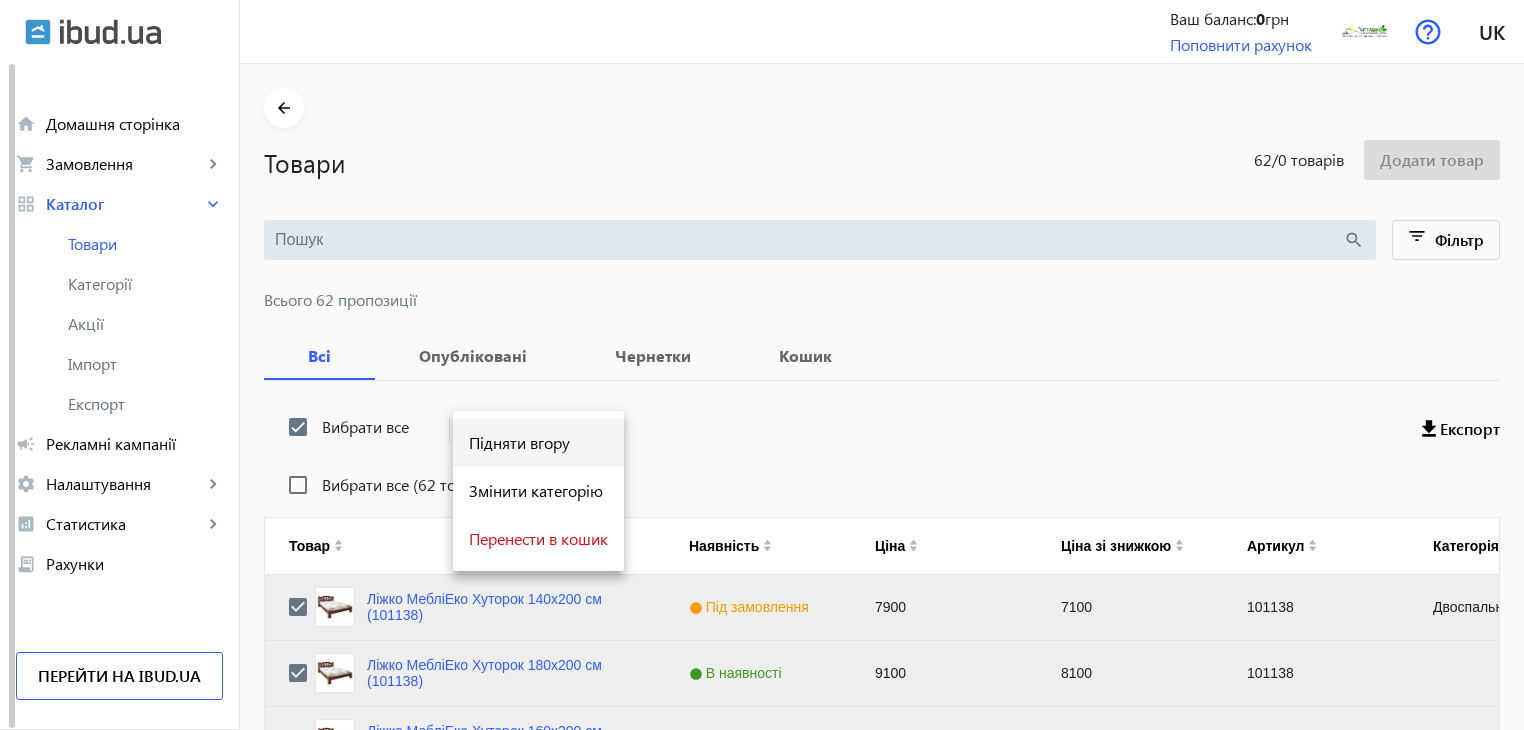 click on "Підняти вгору" at bounding box center [538, 443] 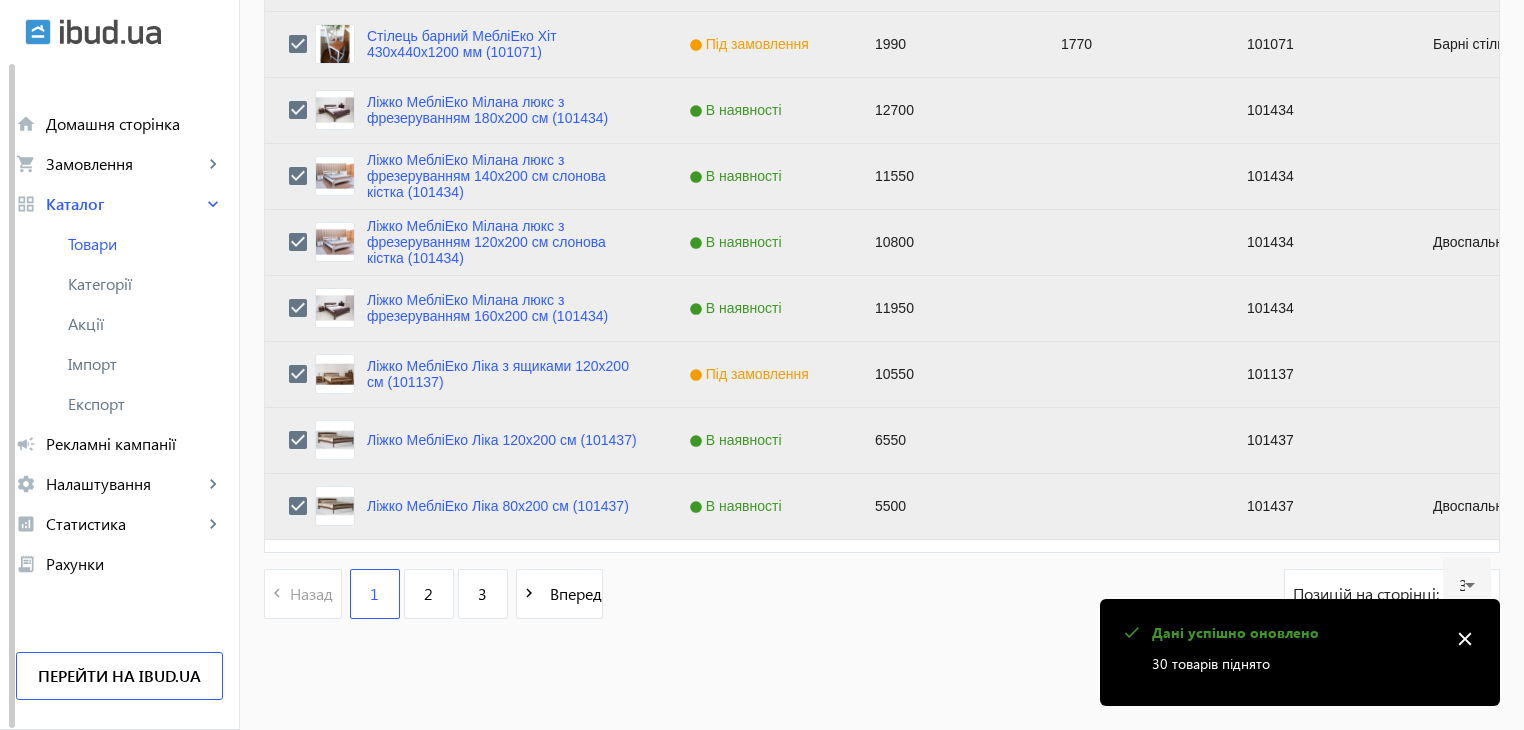 scroll, scrollTop: 2016, scrollLeft: 0, axis: vertical 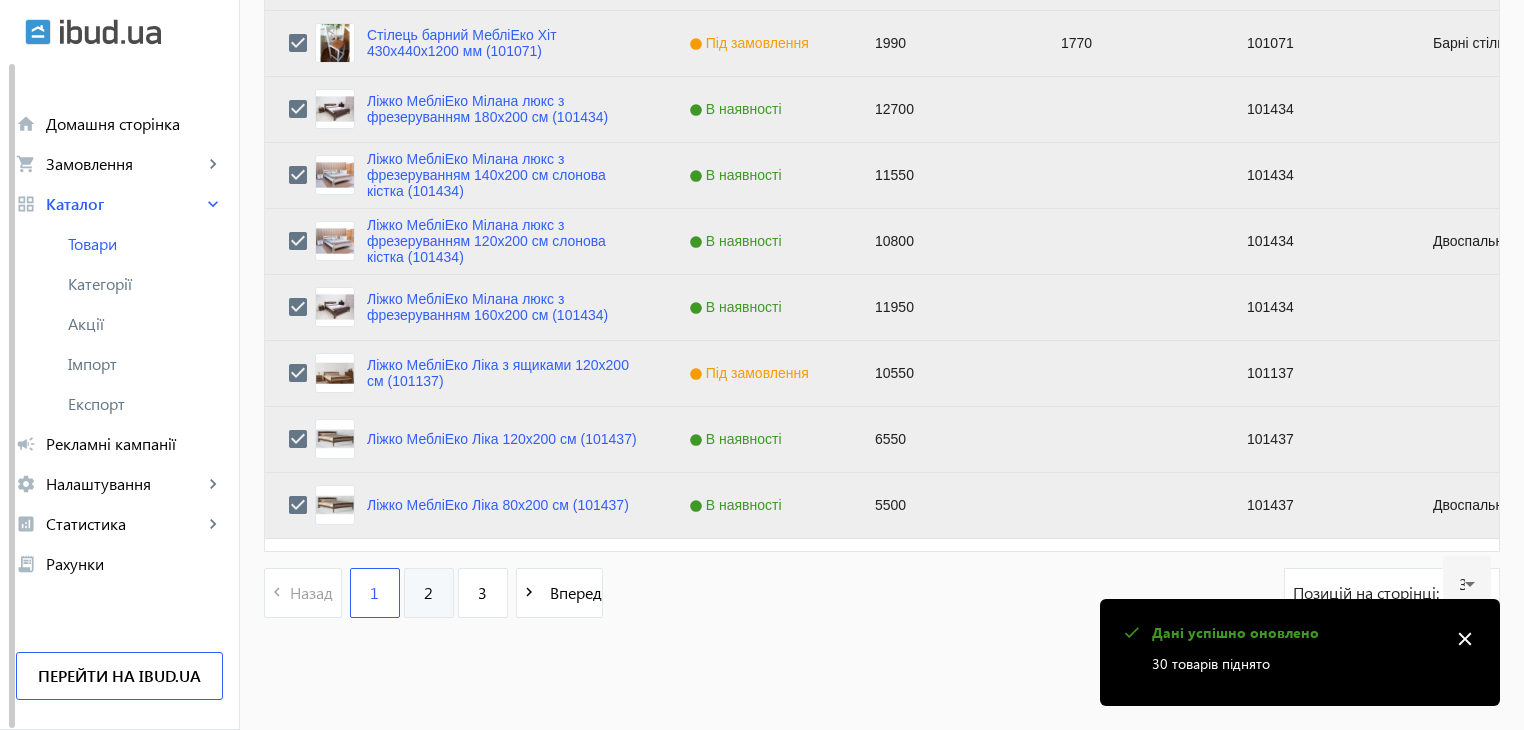 click on "2" 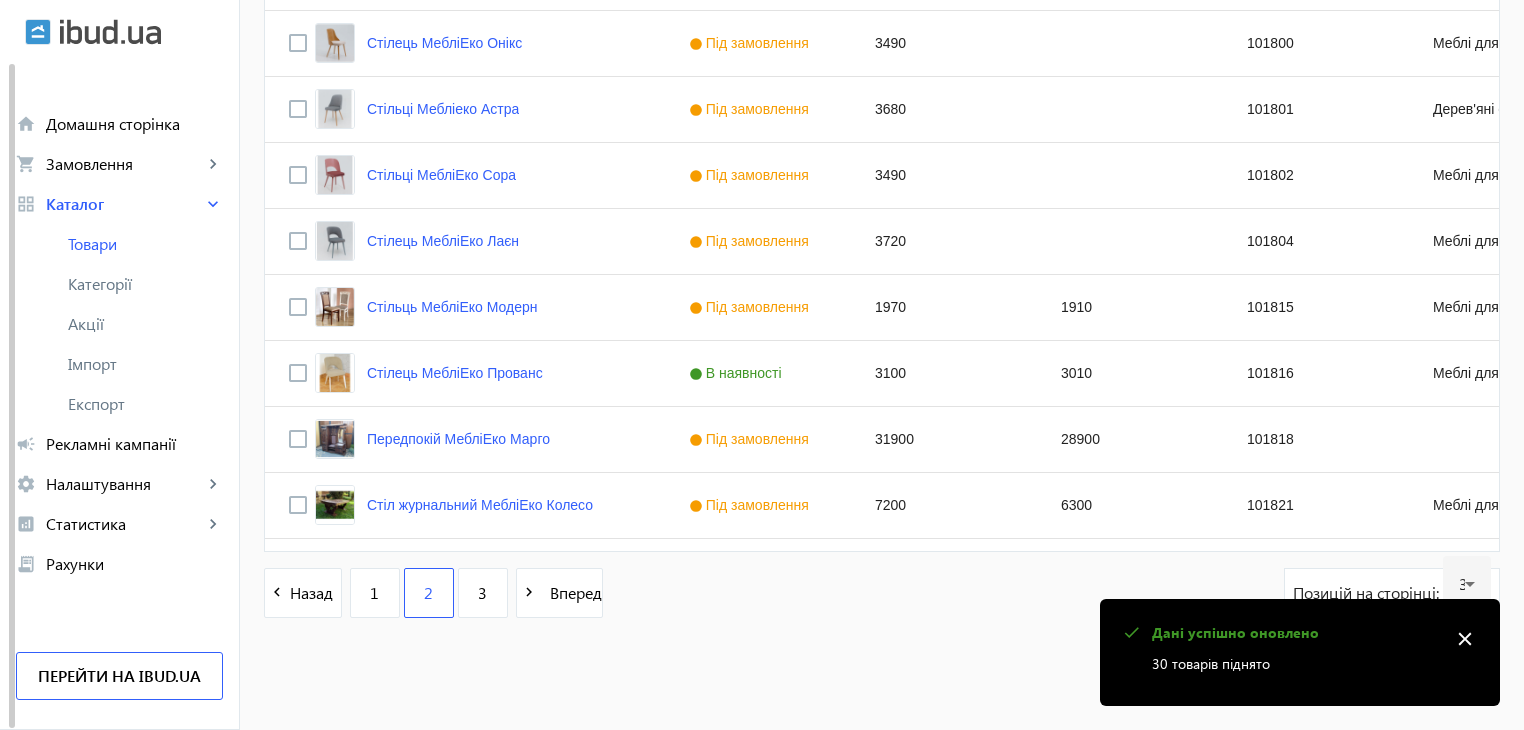 scroll, scrollTop: 0, scrollLeft: 0, axis: both 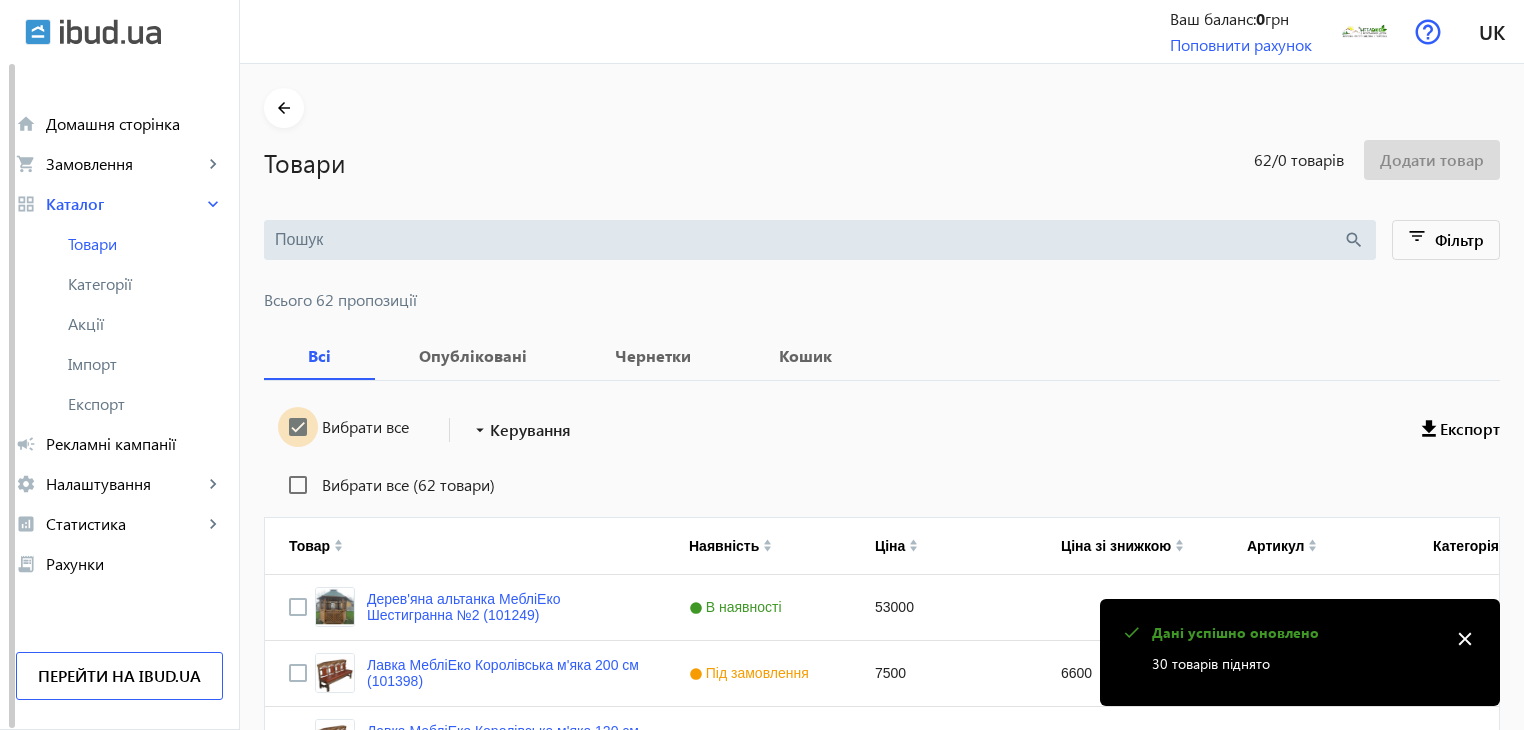 click on "Вибрати все" at bounding box center (298, 427) 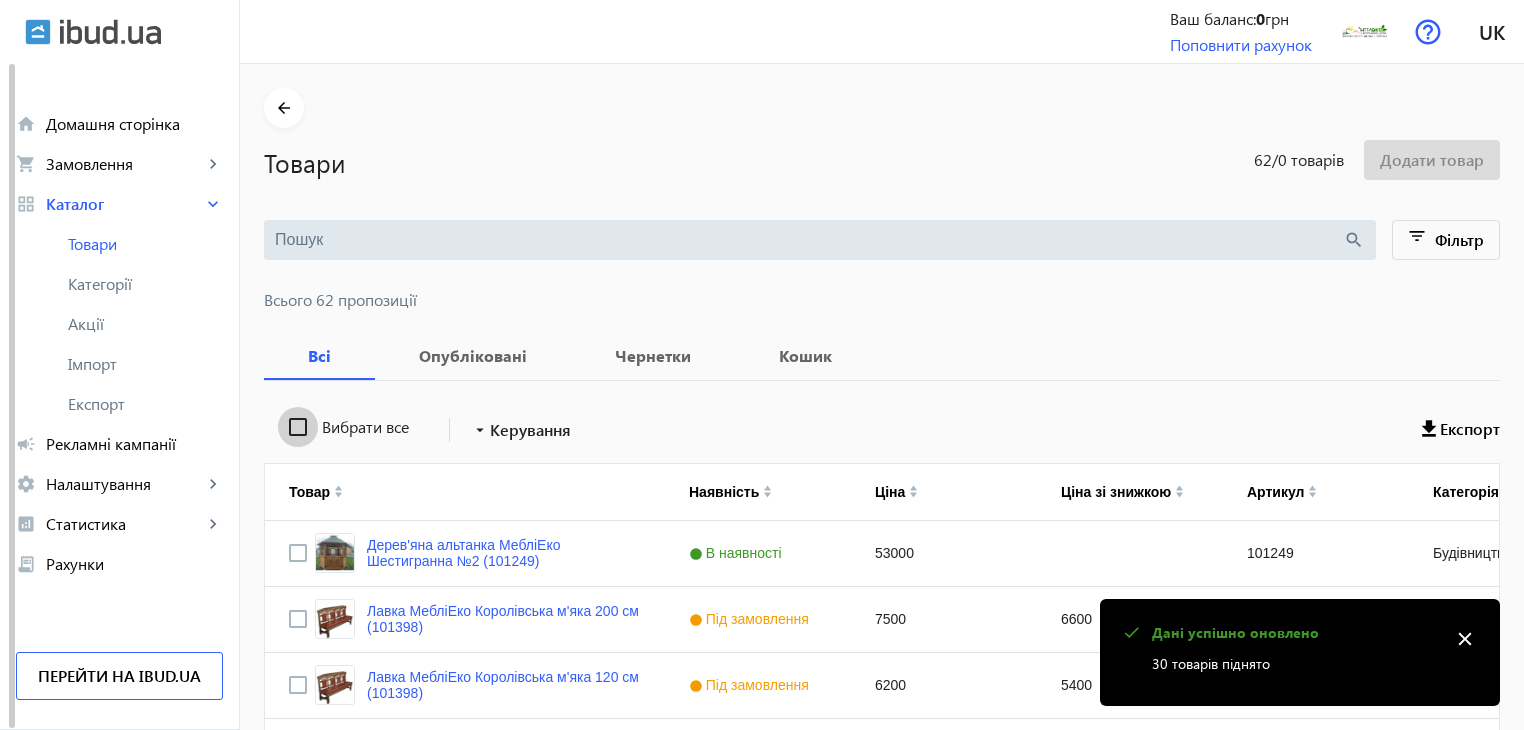 click on "Вибрати все" at bounding box center [298, 427] 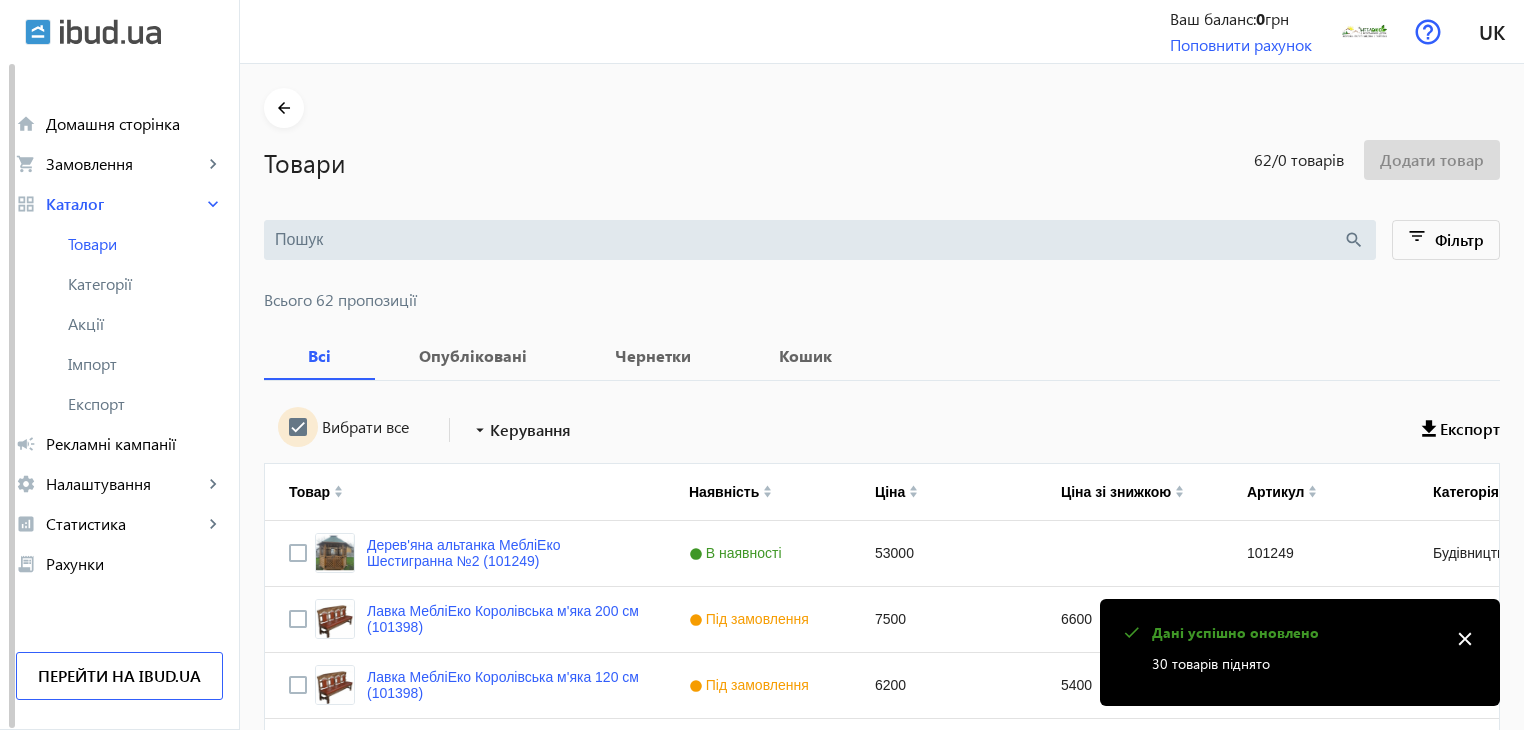checkbox on "true" 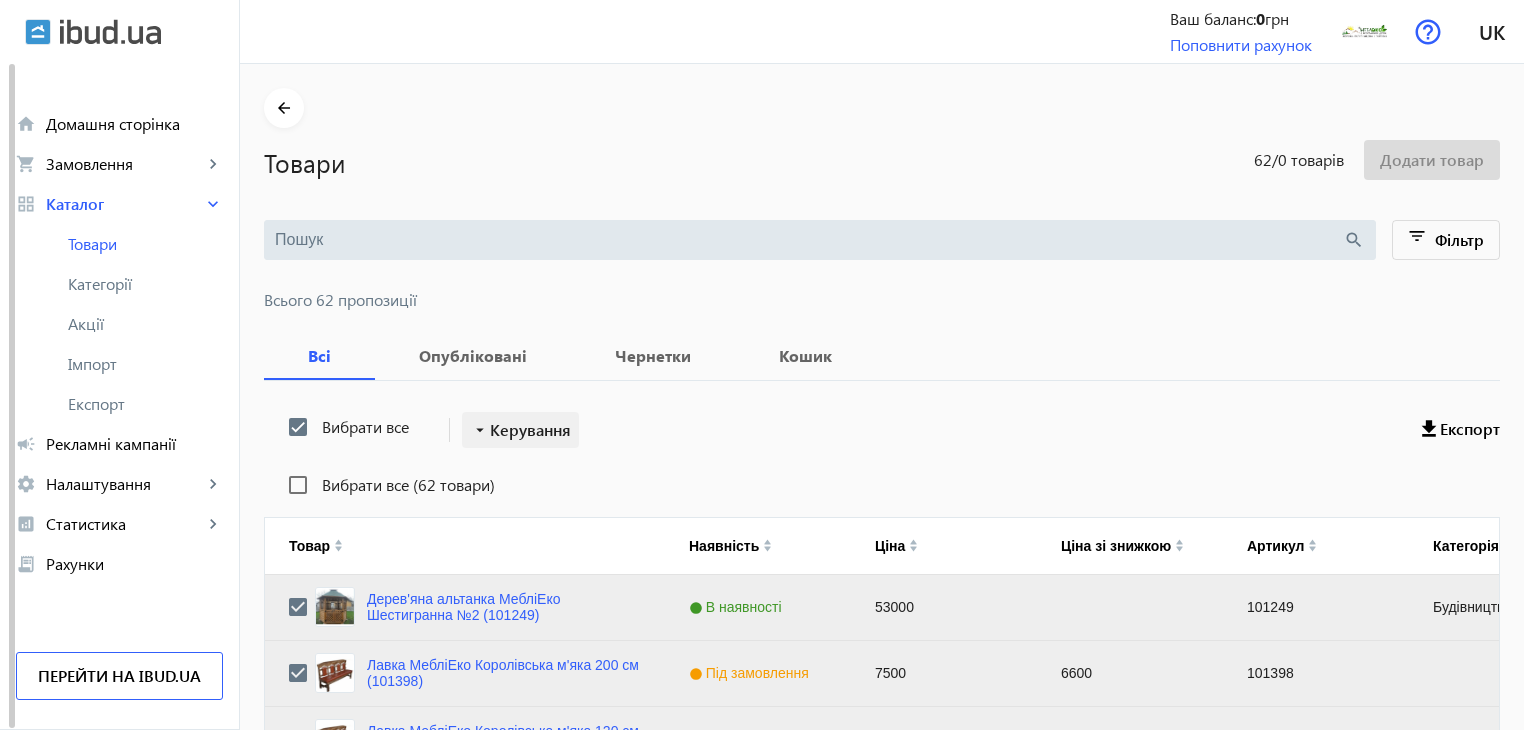 click on "Керування" 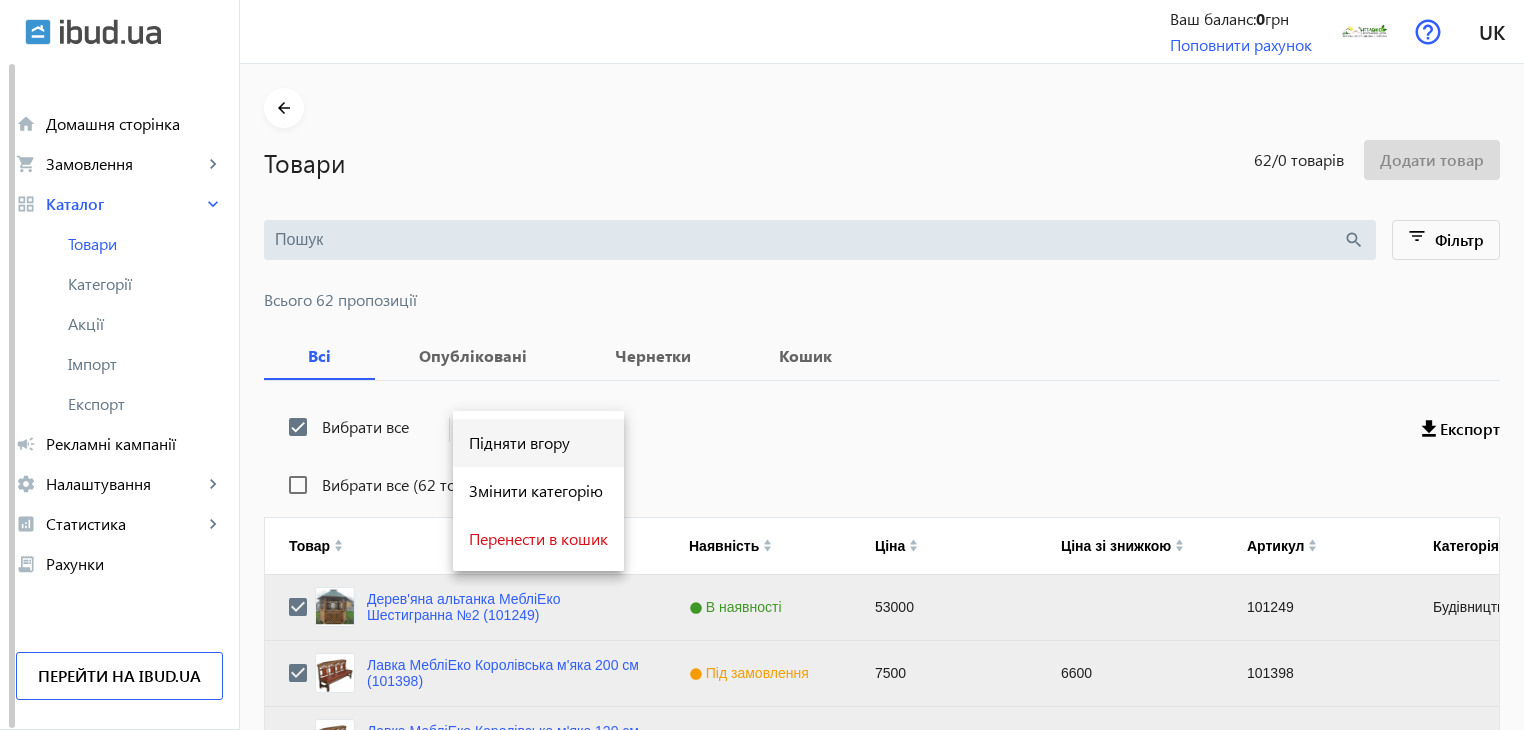 click on "Підняти вгору" at bounding box center [538, 443] 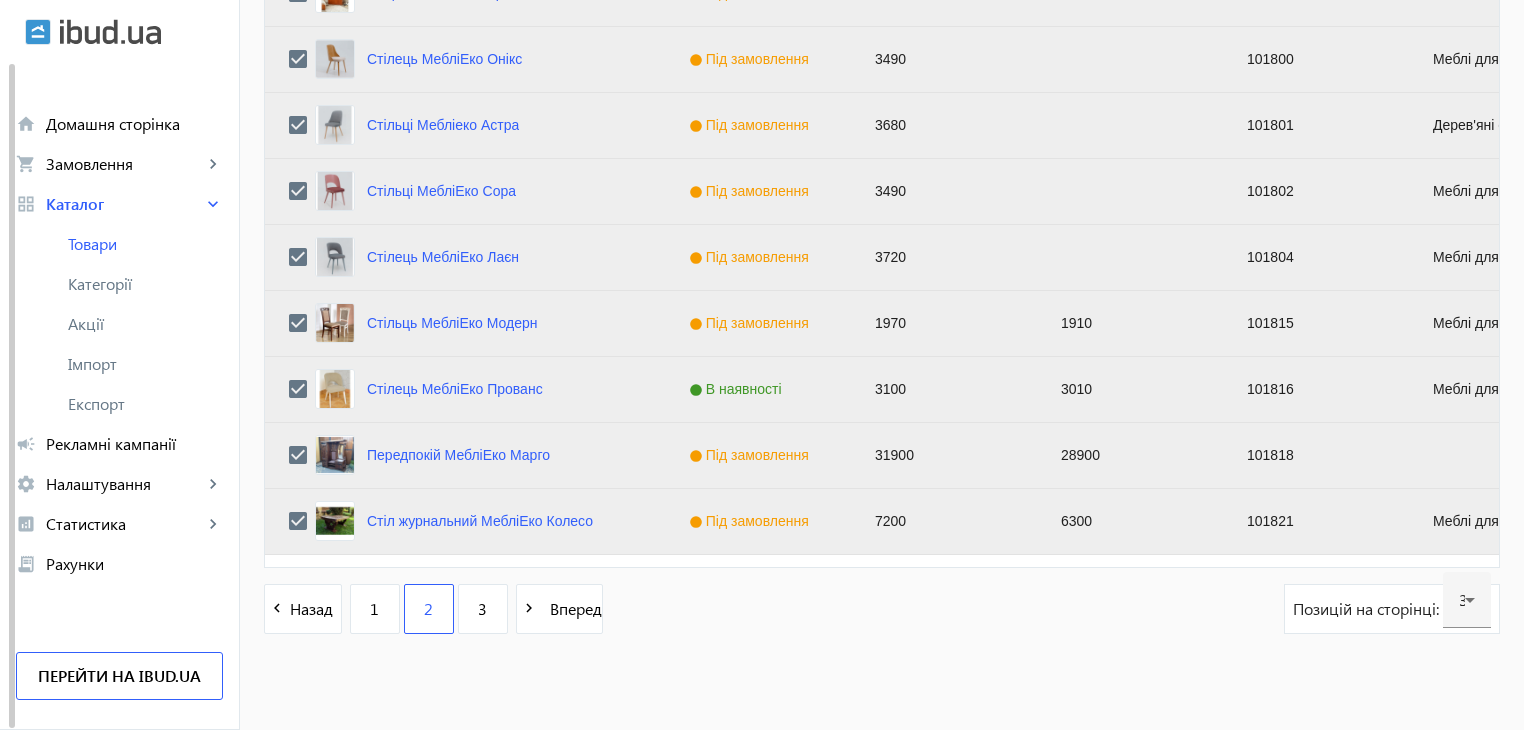 scroll, scrollTop: 2016, scrollLeft: 0, axis: vertical 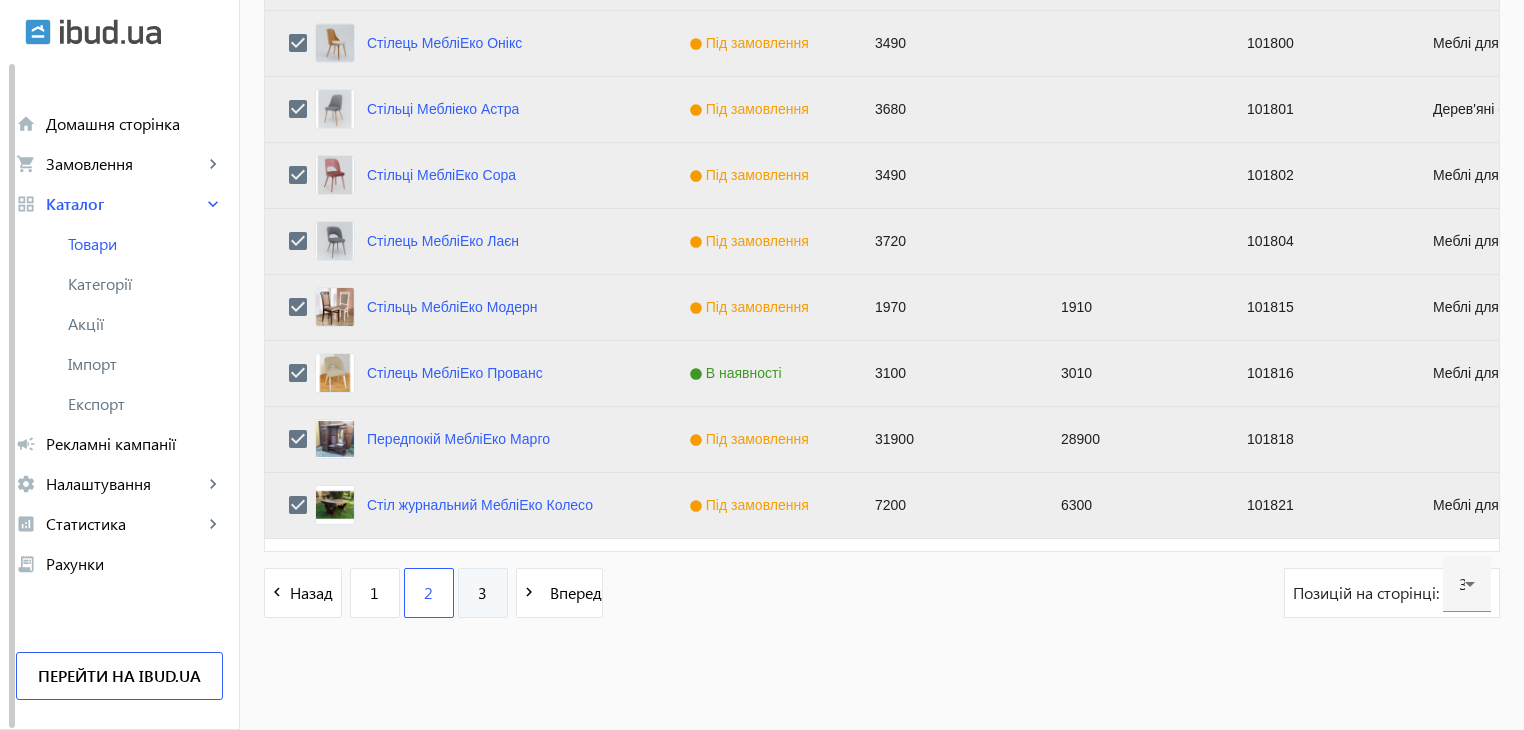 click on "3" 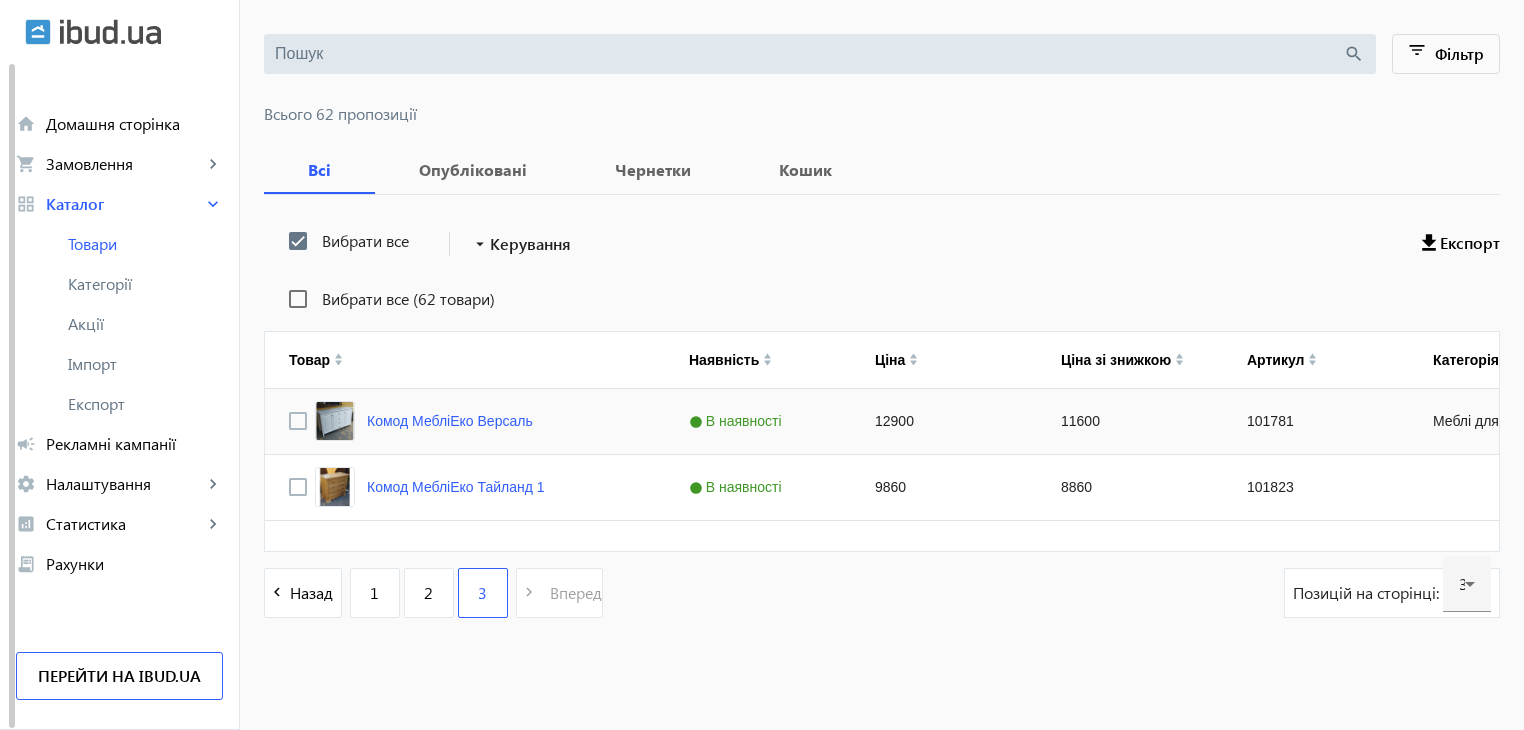 scroll, scrollTop: 0, scrollLeft: 0, axis: both 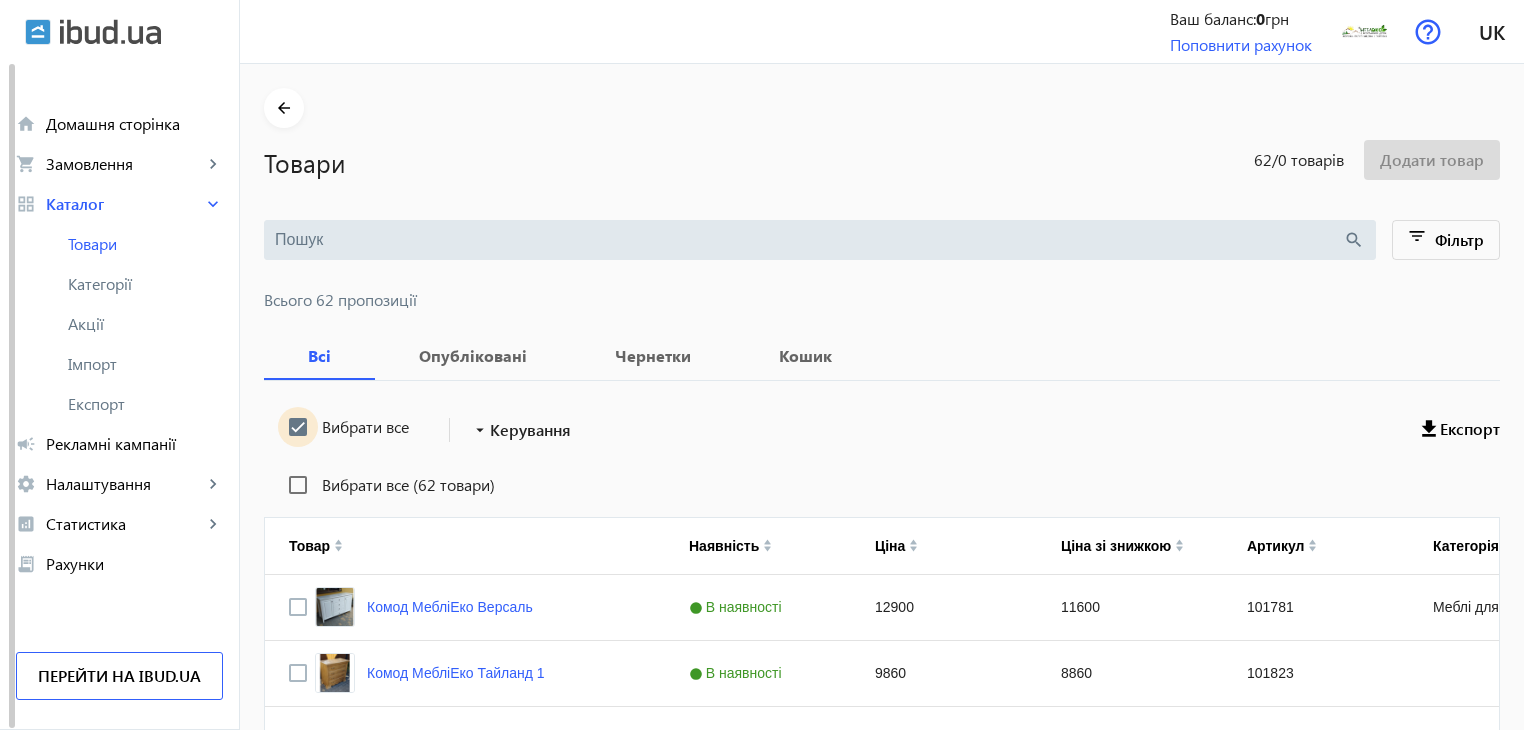 click on "Вибрати все" at bounding box center [298, 427] 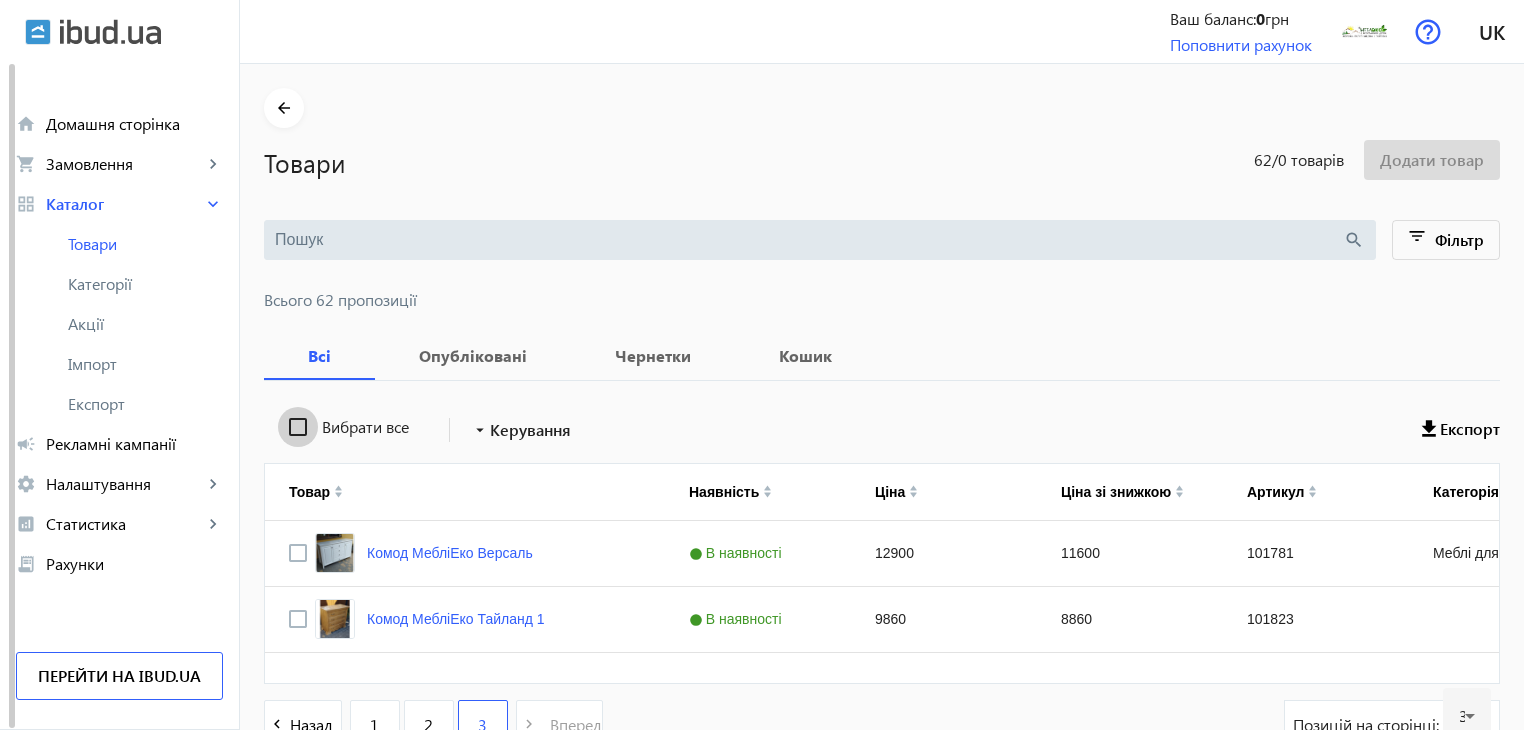 click on "Вибрати все" at bounding box center [298, 427] 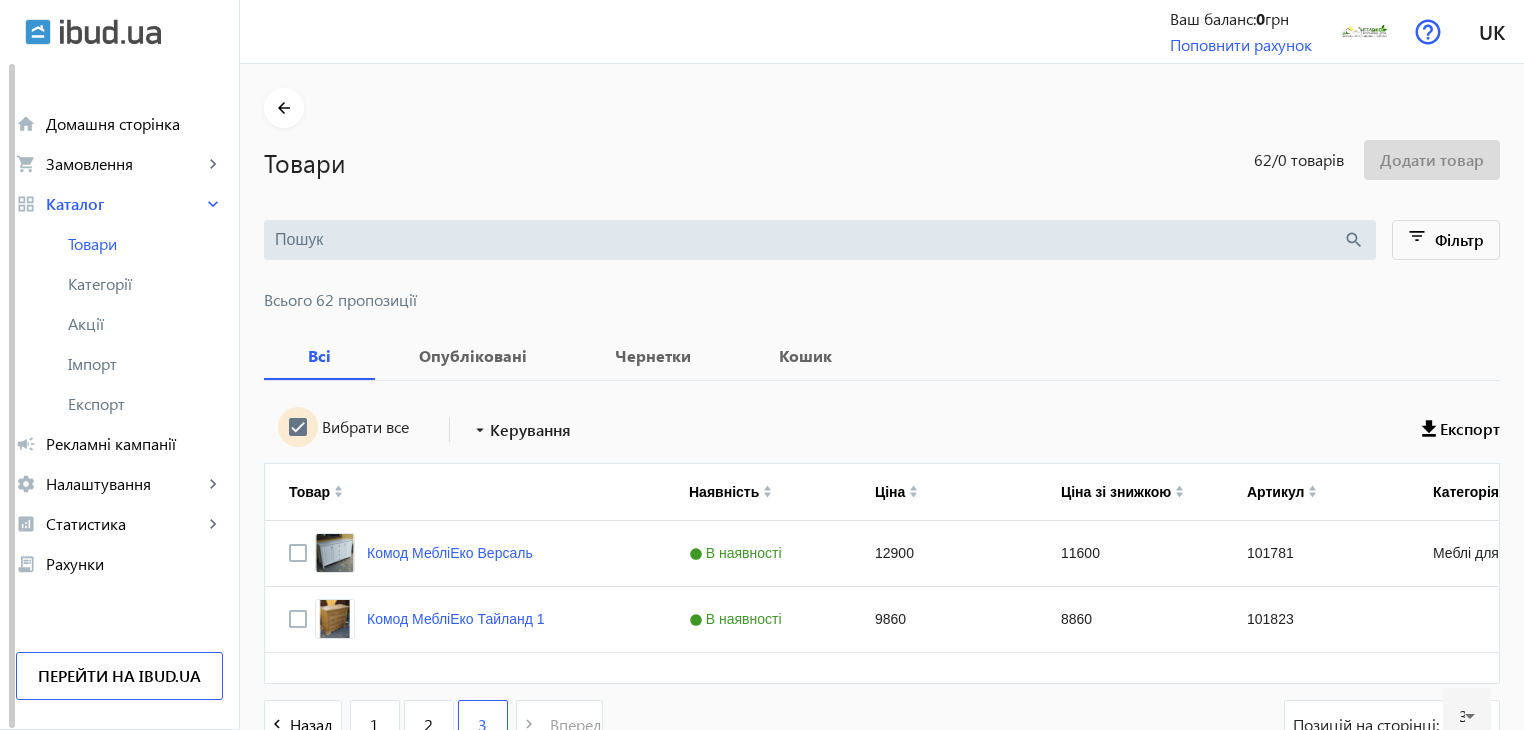 checkbox on "true" 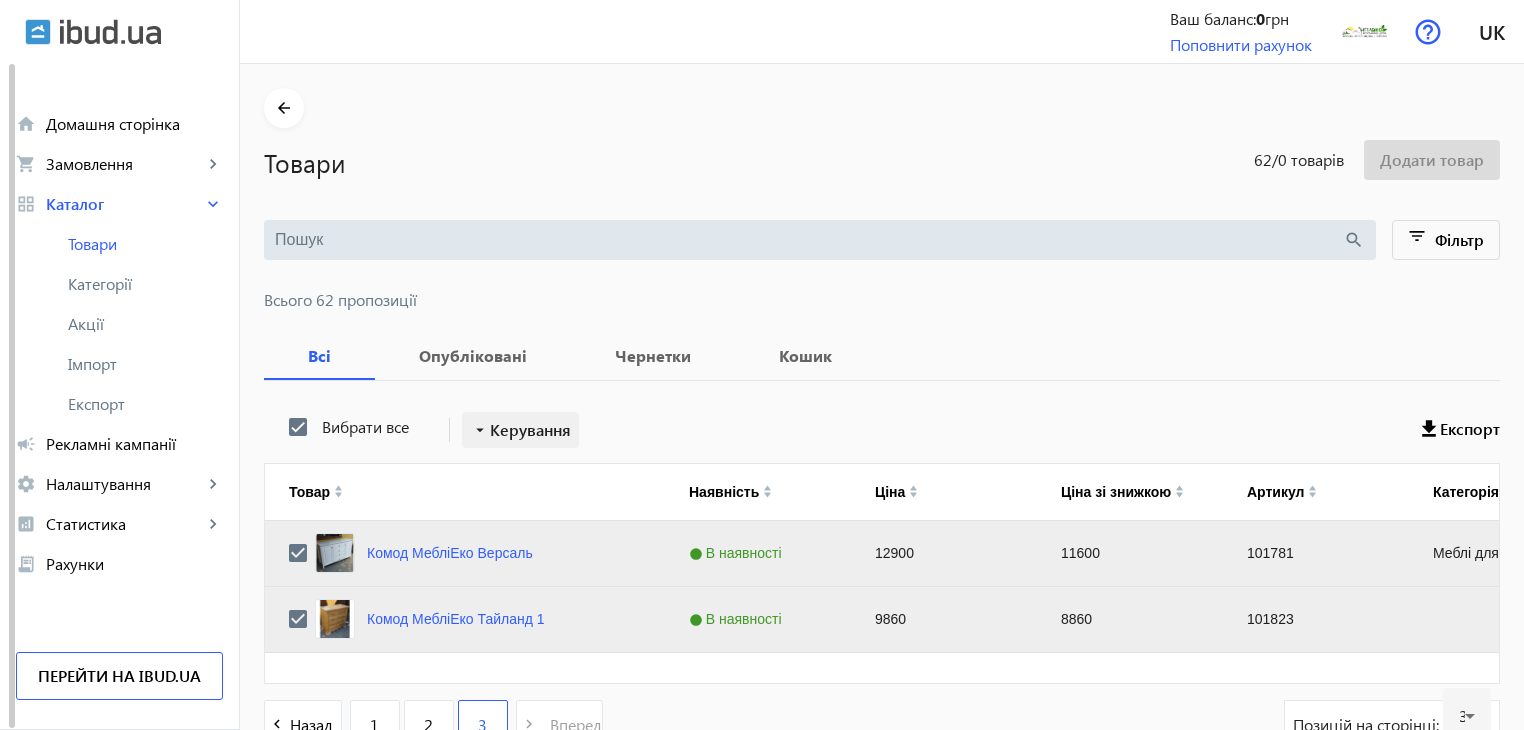 click on "Керування" 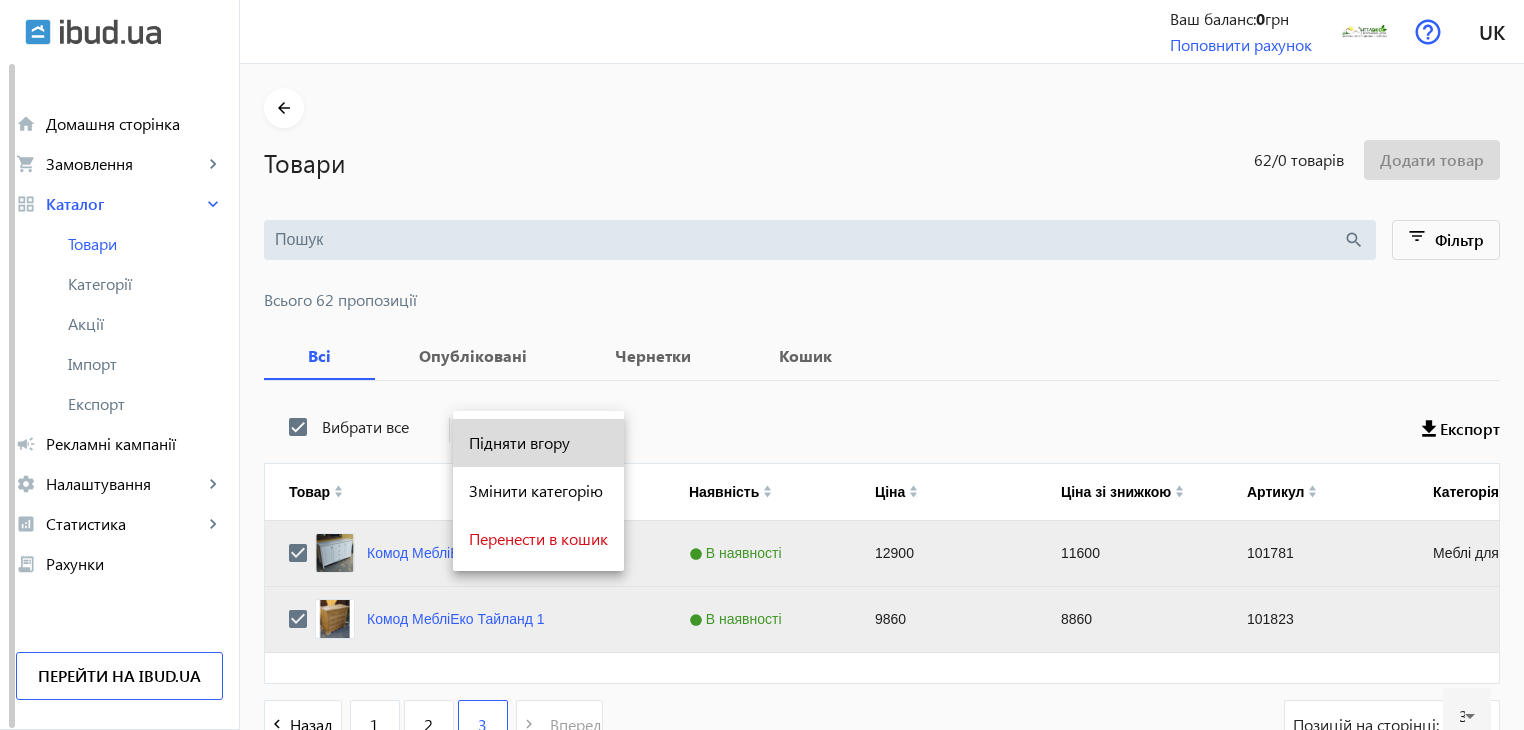 click on "Підняти вгору" at bounding box center [538, 443] 